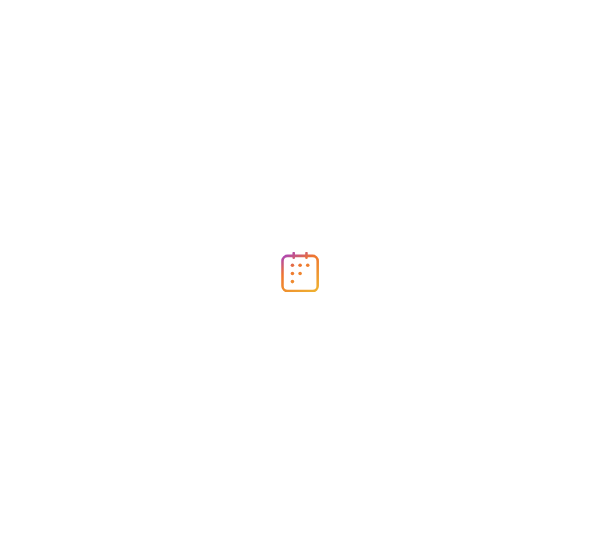 scroll, scrollTop: 0, scrollLeft: 0, axis: both 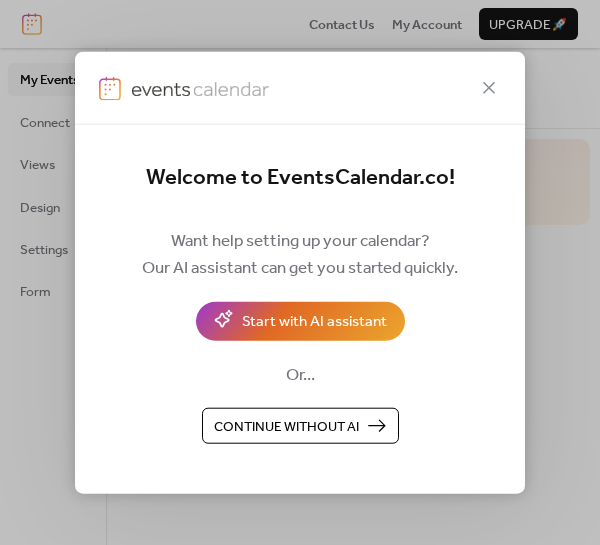 click on "Continue without AI" at bounding box center [286, 426] 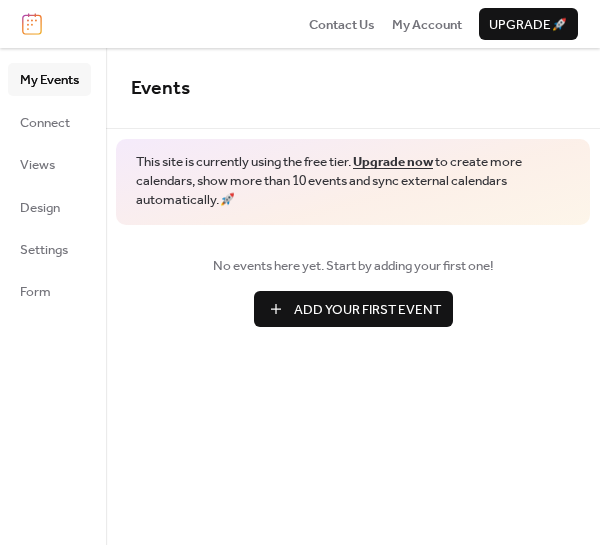 click on "Add Your First Event" at bounding box center [367, 310] 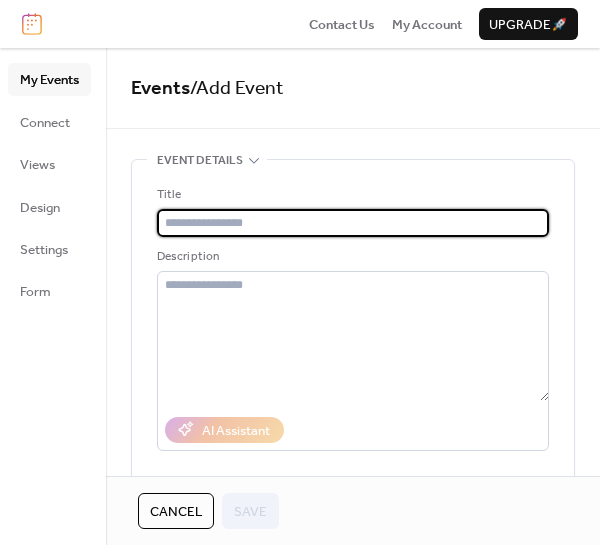 click at bounding box center [353, 223] 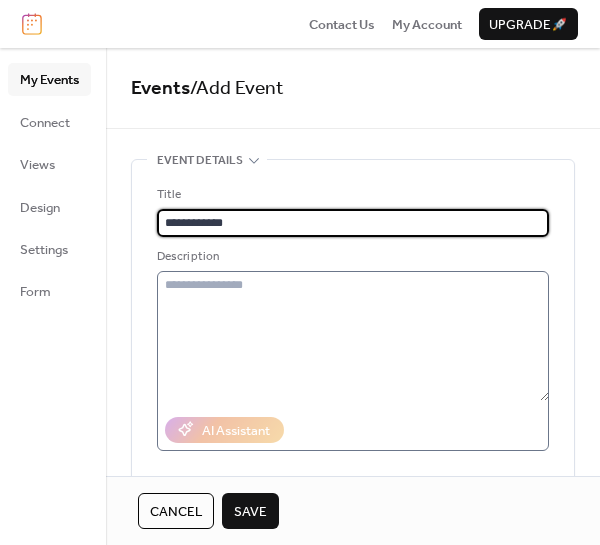 type on "**********" 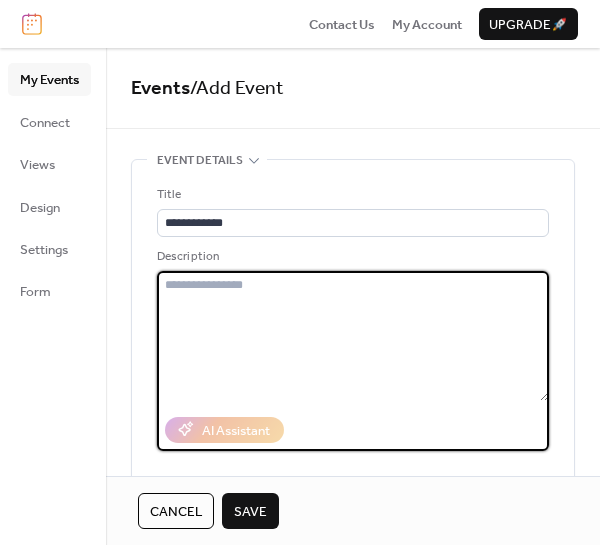click at bounding box center (353, 336) 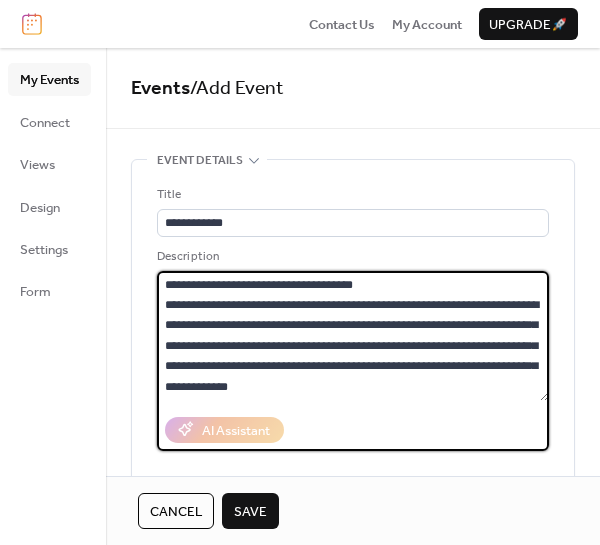 scroll, scrollTop: 242, scrollLeft: 0, axis: vertical 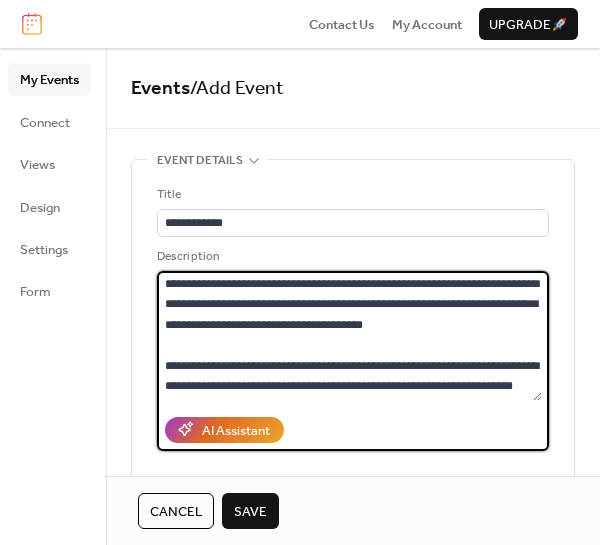 type on "**********" 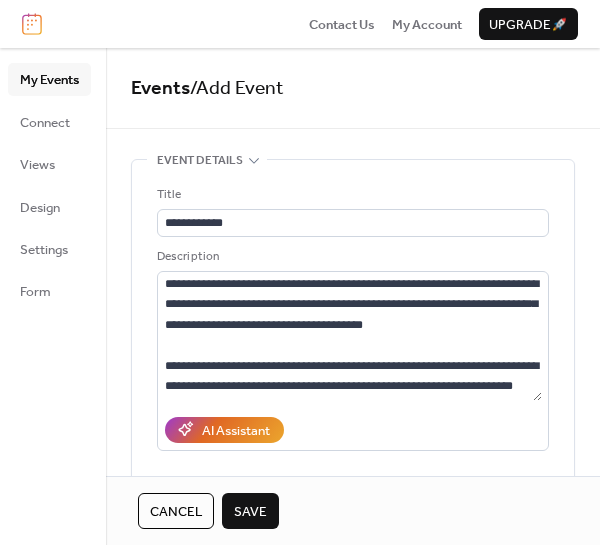 click on "Save" at bounding box center [250, 512] 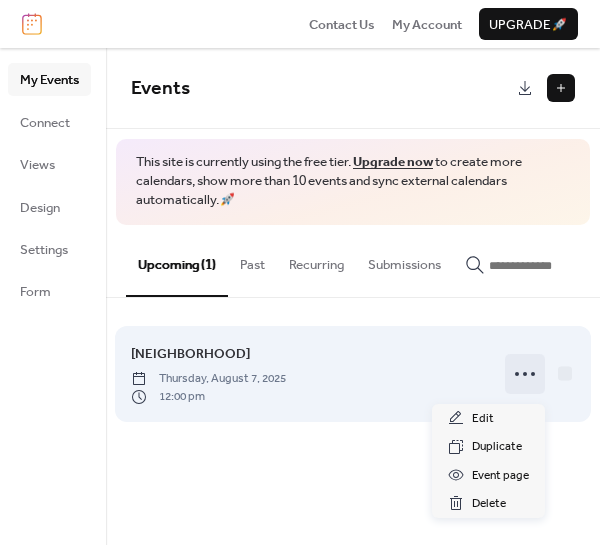 click 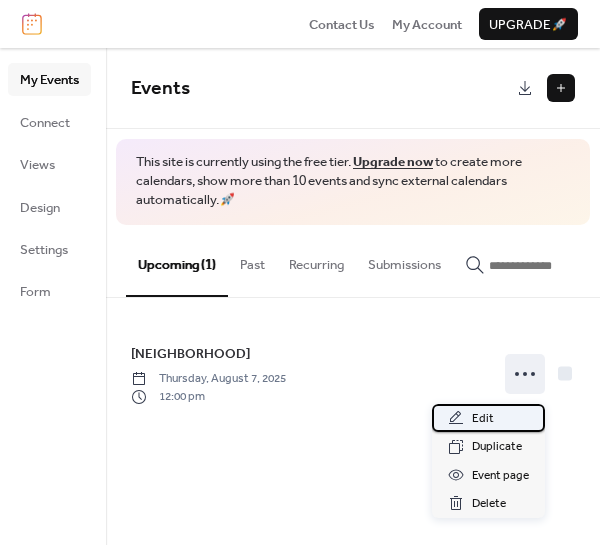 click on "Edit" at bounding box center [483, 419] 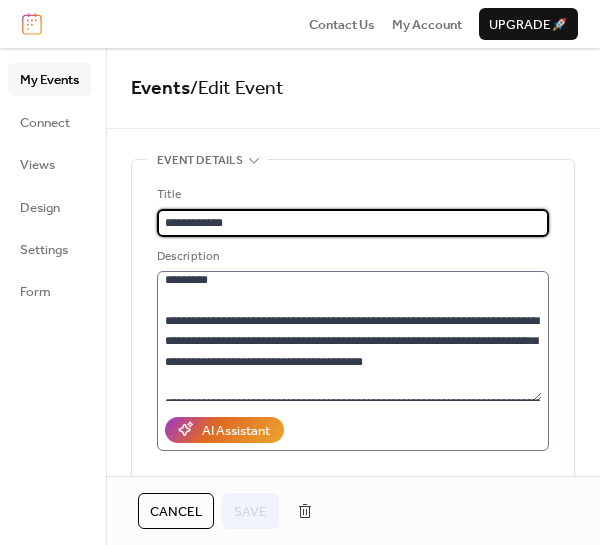 scroll, scrollTop: 104, scrollLeft: 0, axis: vertical 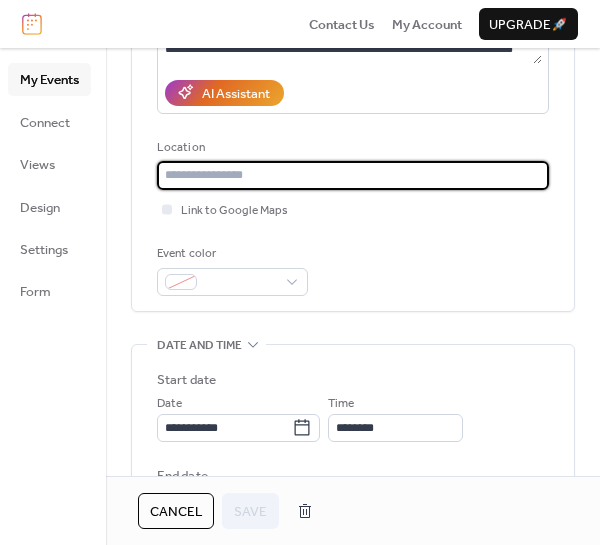 click at bounding box center (353, 175) 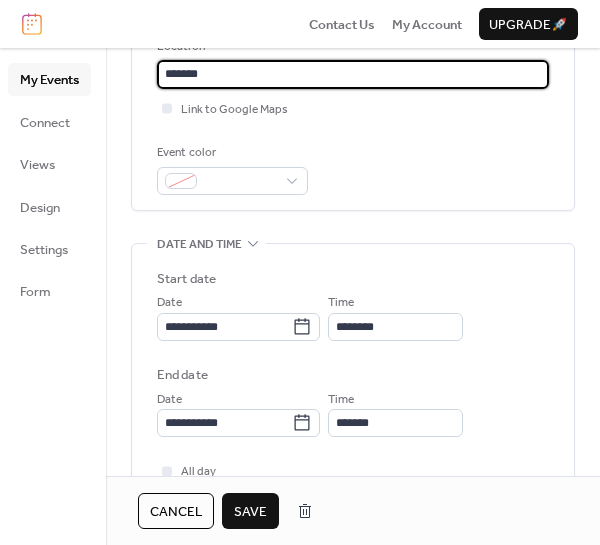 scroll, scrollTop: 439, scrollLeft: 0, axis: vertical 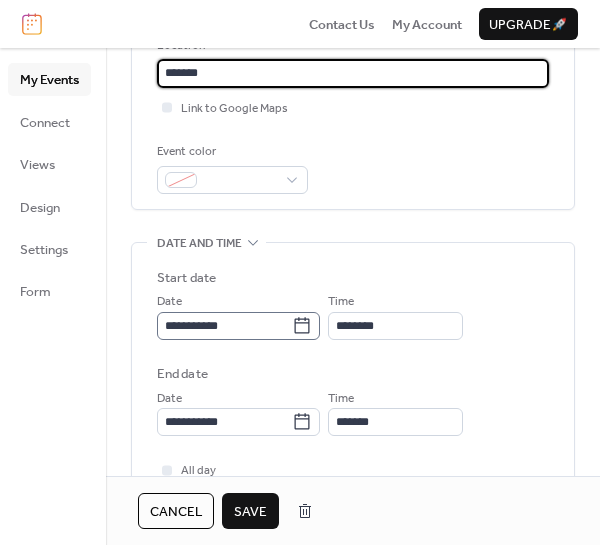 type on "*******" 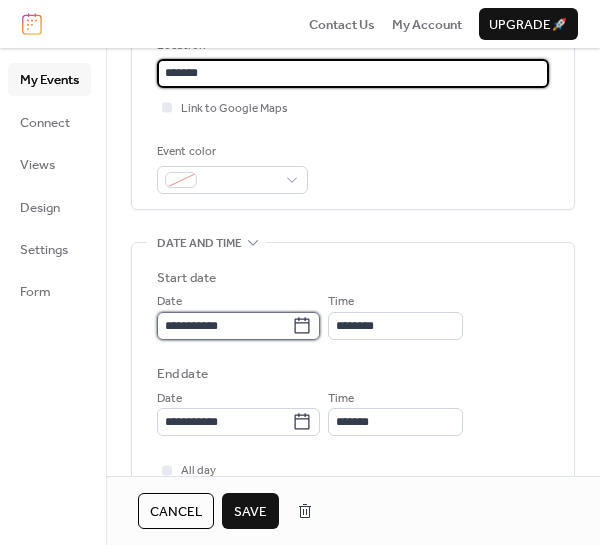 click on "**********" at bounding box center (224, 326) 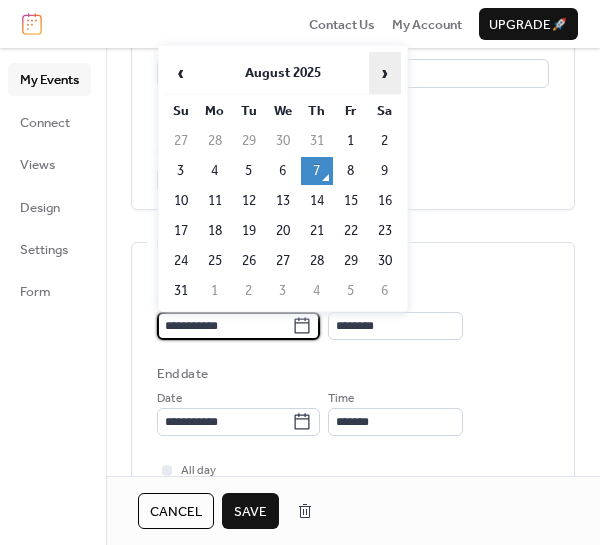 click on "›" at bounding box center [385, 73] 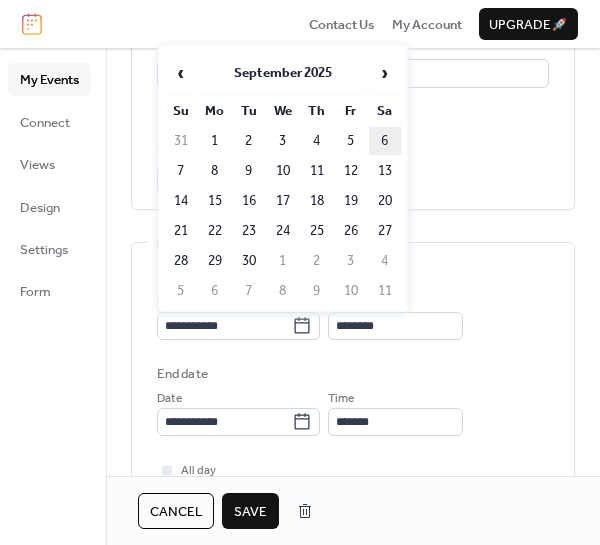 click on "6" at bounding box center [385, 141] 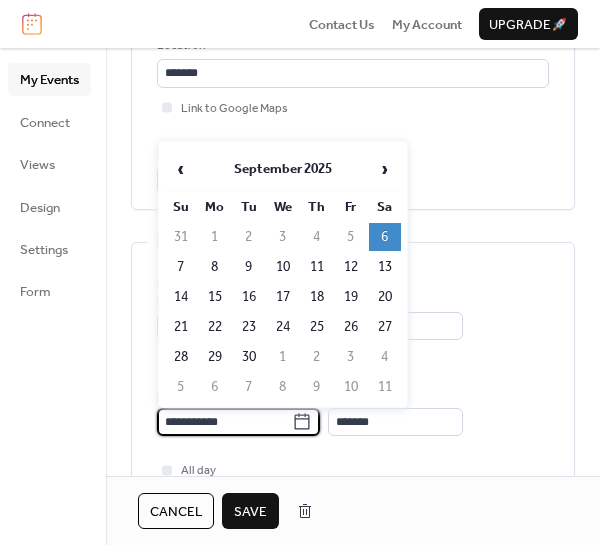 click on "**********" at bounding box center [224, 422] 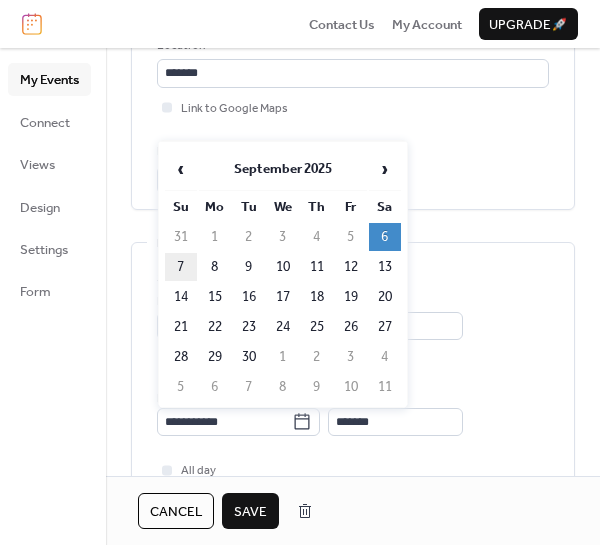 click on "7" at bounding box center (181, 267) 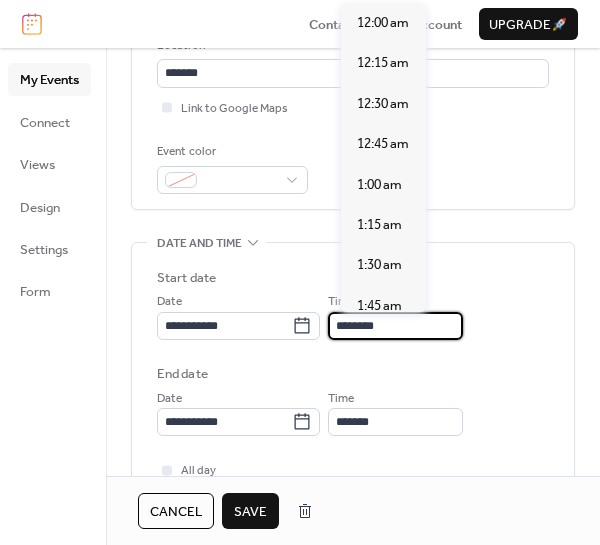 scroll, scrollTop: 1938, scrollLeft: 0, axis: vertical 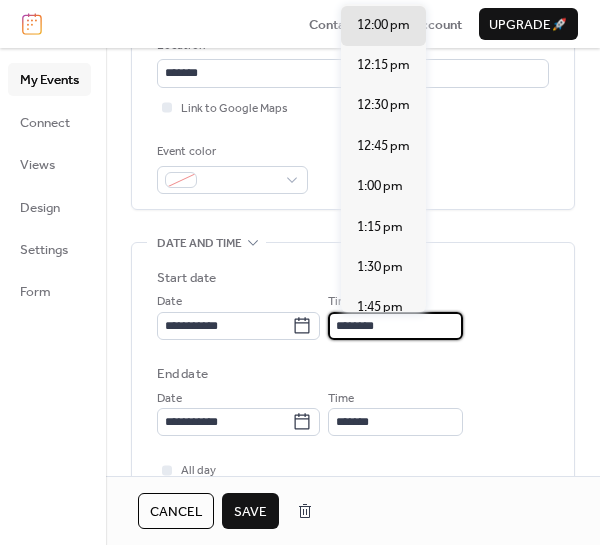 click on "********" at bounding box center [395, 326] 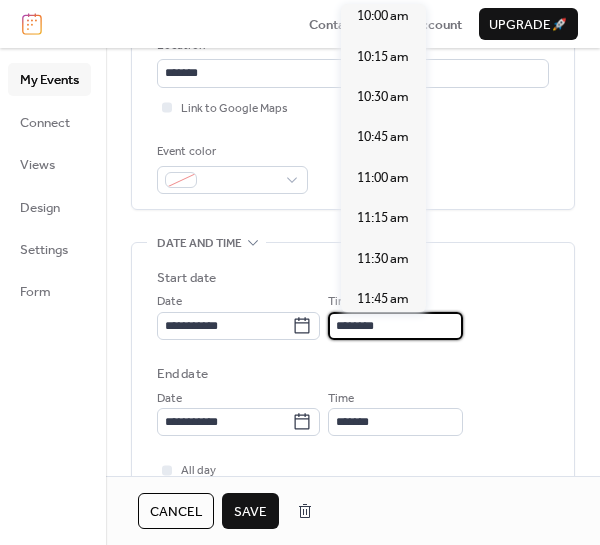 scroll, scrollTop: 1626, scrollLeft: 0, axis: vertical 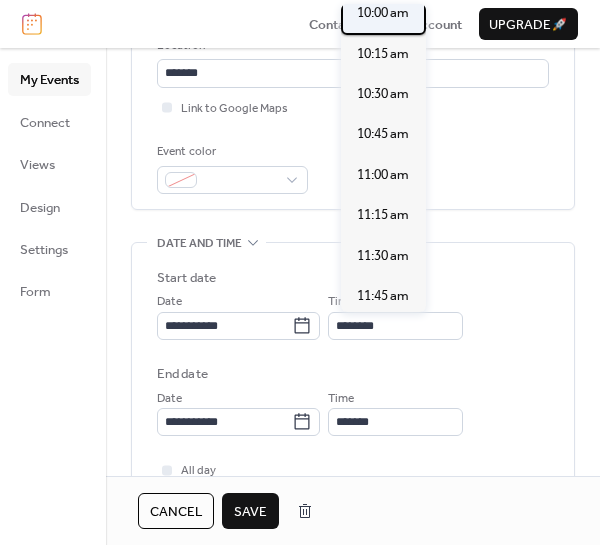 click on "10:00 am" at bounding box center [383, 13] 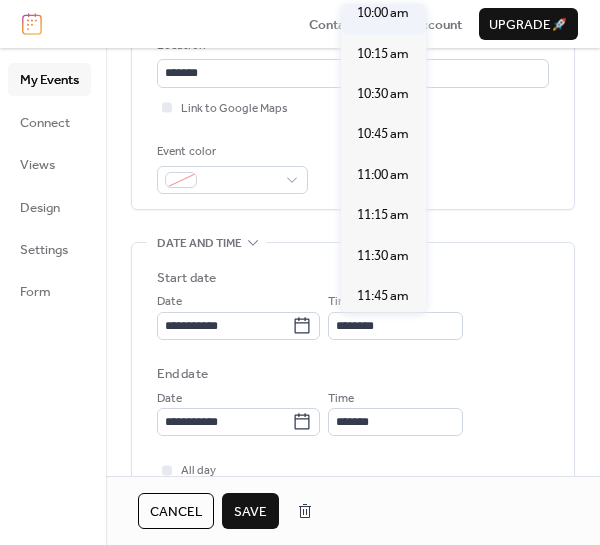 type on "********" 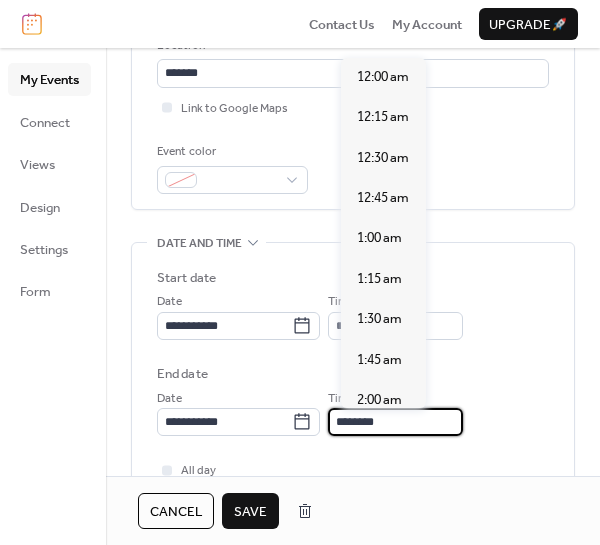 scroll, scrollTop: 1777, scrollLeft: 0, axis: vertical 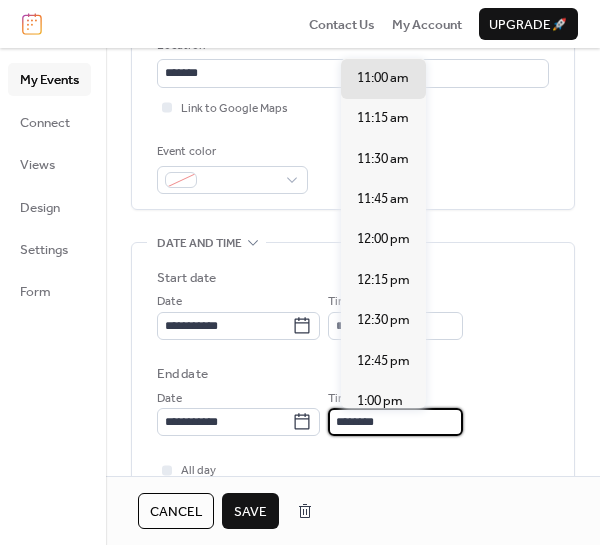 click on "********" at bounding box center (395, 422) 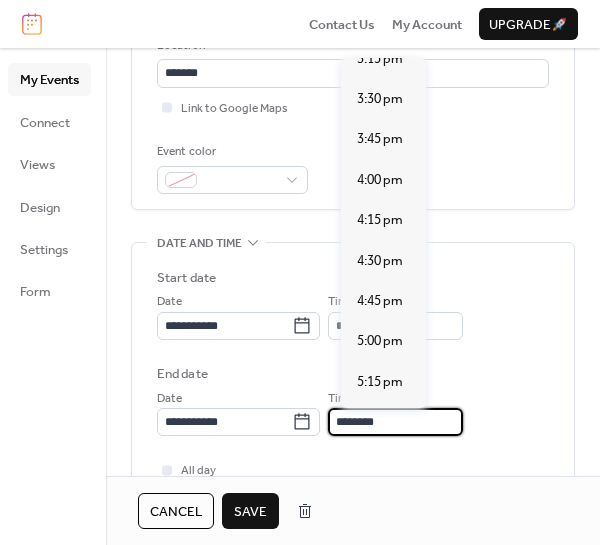 scroll, scrollTop: 2486, scrollLeft: 0, axis: vertical 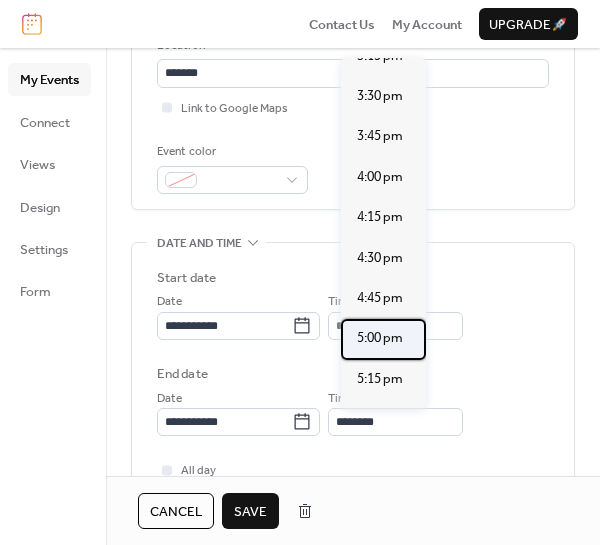 click on "5:00 pm" at bounding box center [380, 338] 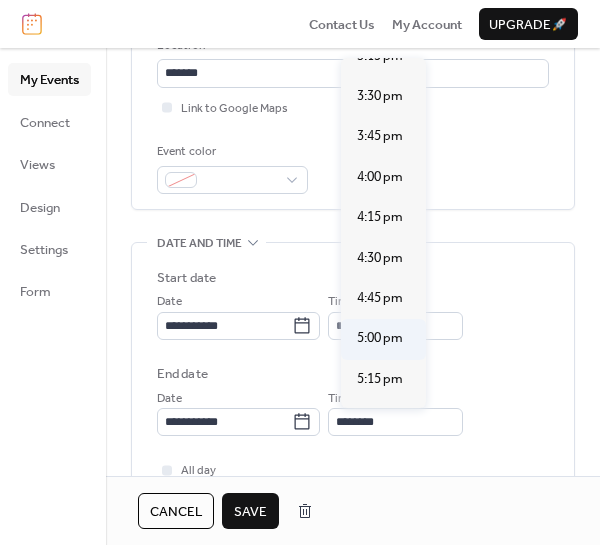 type on "*******" 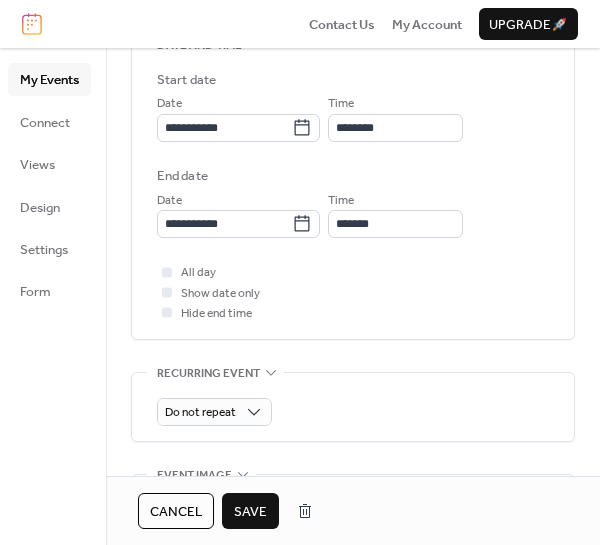 scroll, scrollTop: 638, scrollLeft: 0, axis: vertical 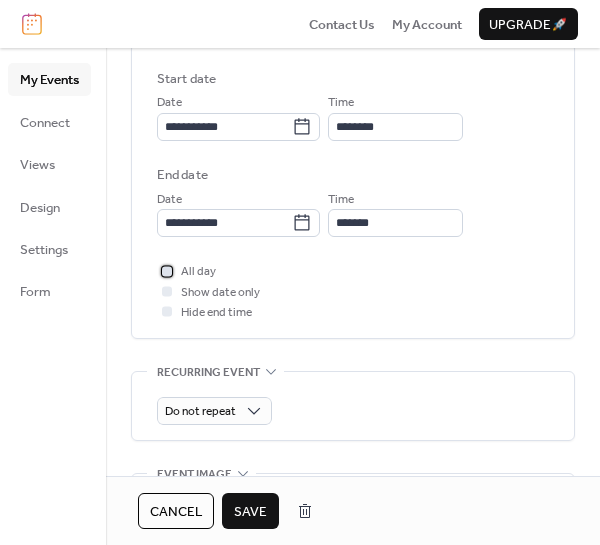 click at bounding box center [167, 271] 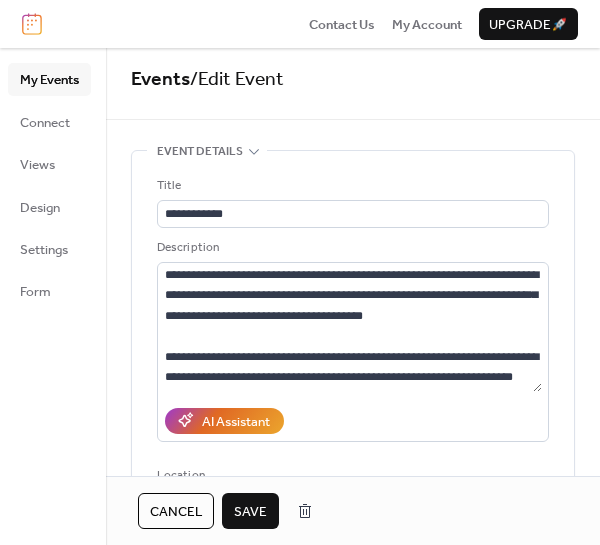 scroll, scrollTop: 10, scrollLeft: 0, axis: vertical 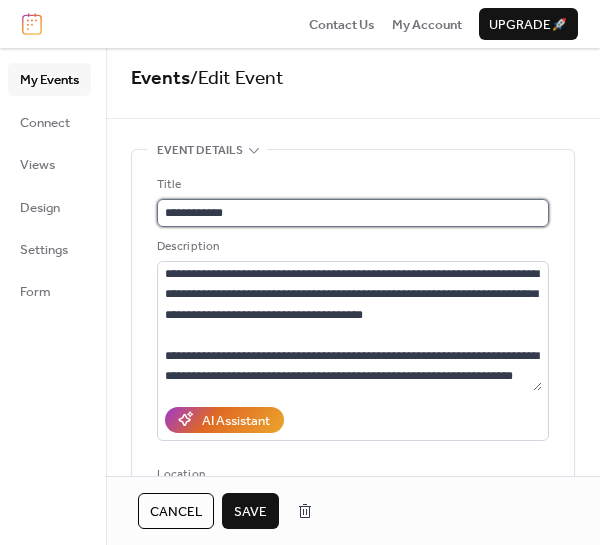 click on "**********" at bounding box center [353, 213] 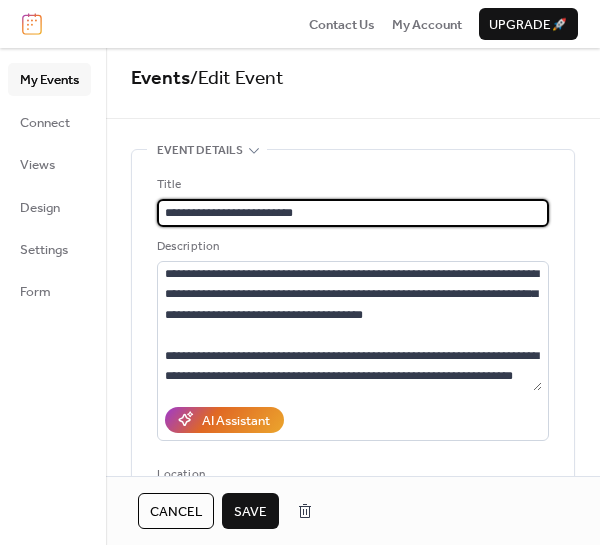 scroll, scrollTop: 1, scrollLeft: 0, axis: vertical 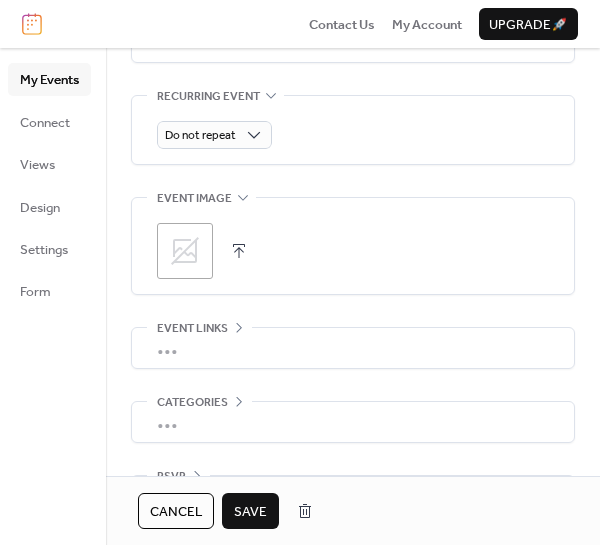 type on "**********" 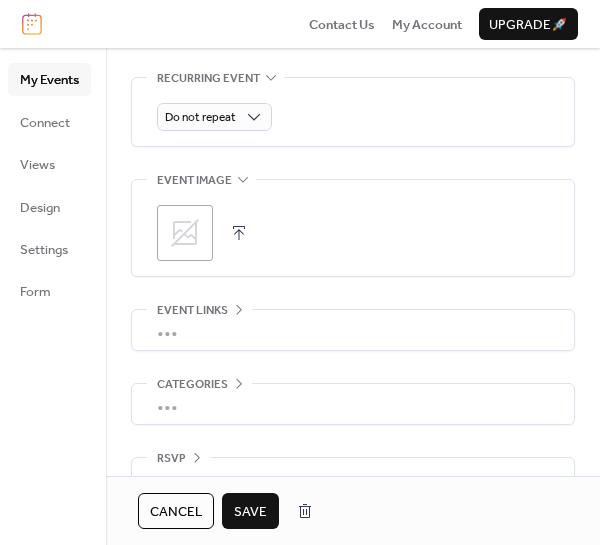 scroll, scrollTop: 933, scrollLeft: 0, axis: vertical 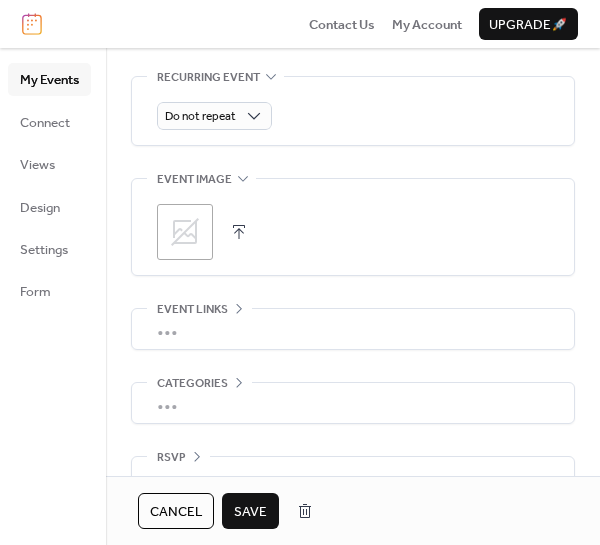 click on "•••" at bounding box center (353, 329) 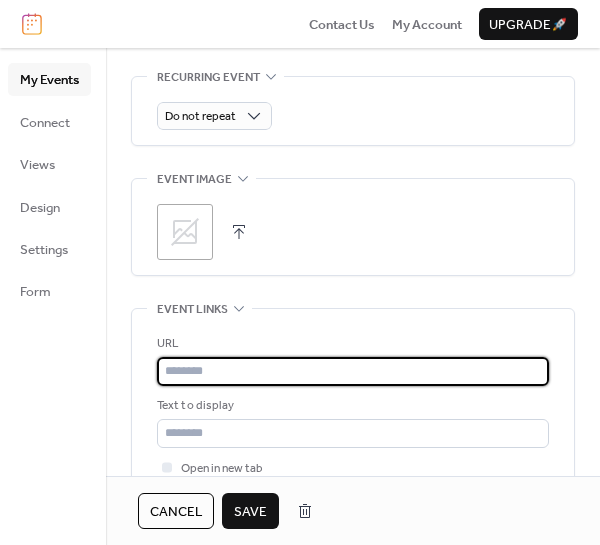 click at bounding box center [353, 371] 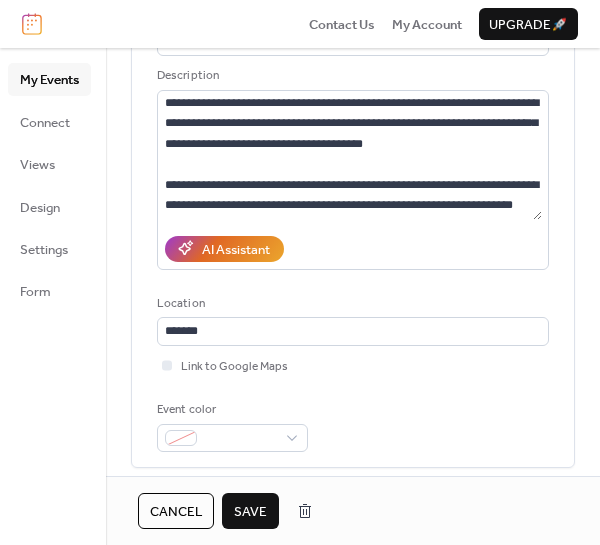 scroll, scrollTop: 172, scrollLeft: 0, axis: vertical 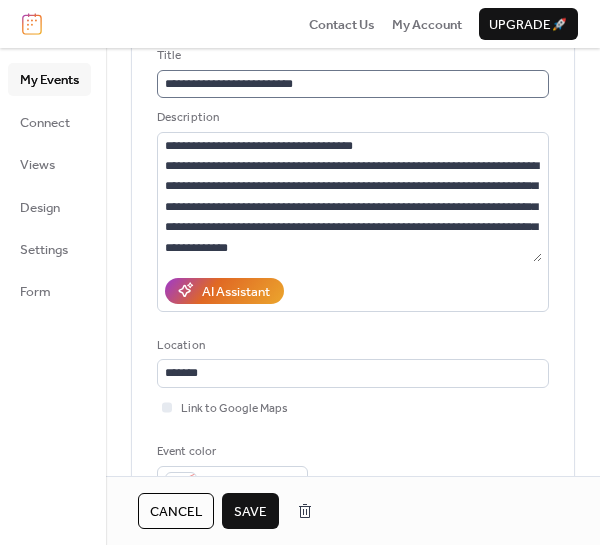 type on "**********" 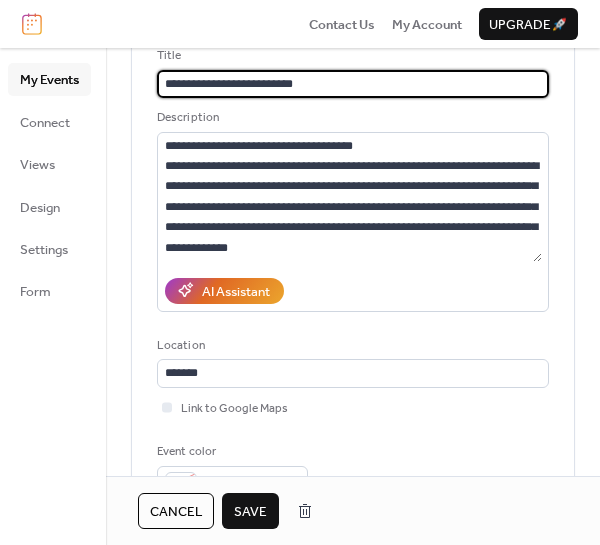 click on "**********" at bounding box center (349, 84) 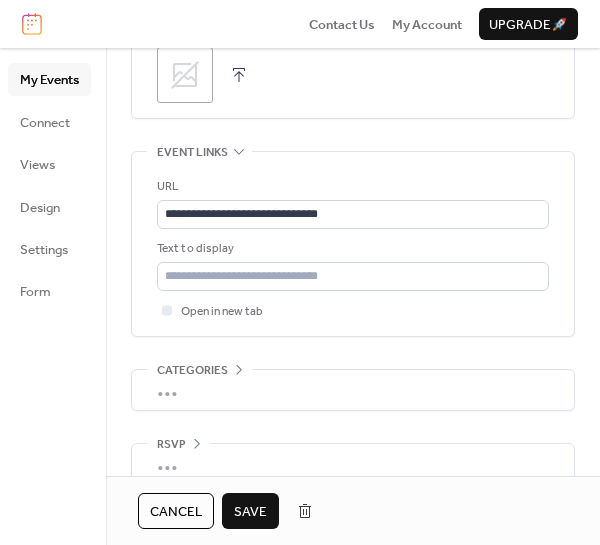 scroll, scrollTop: 1119, scrollLeft: 0, axis: vertical 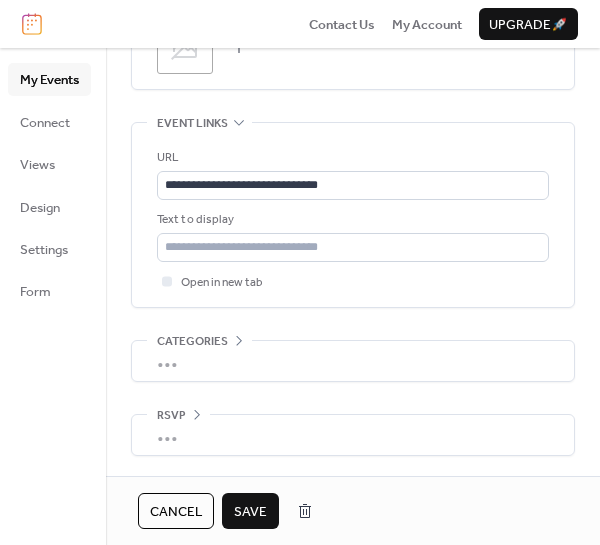 click on "•••" at bounding box center [353, 361] 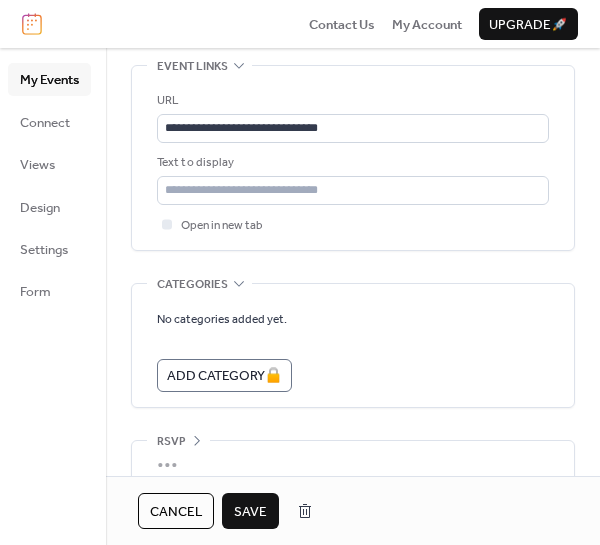 scroll, scrollTop: 1202, scrollLeft: 0, axis: vertical 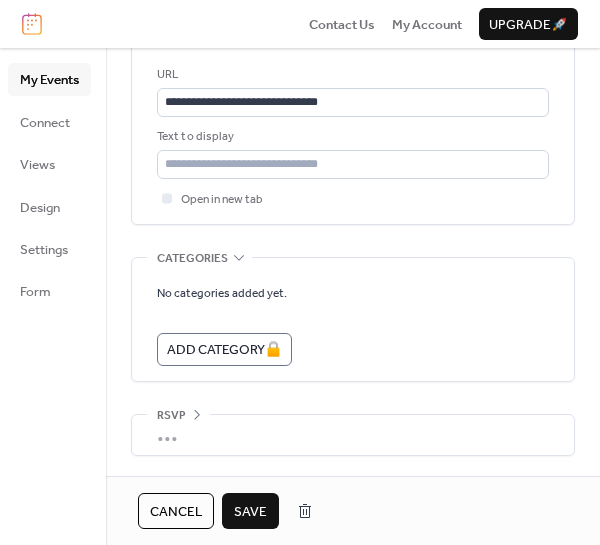 click on "•••" at bounding box center [353, 435] 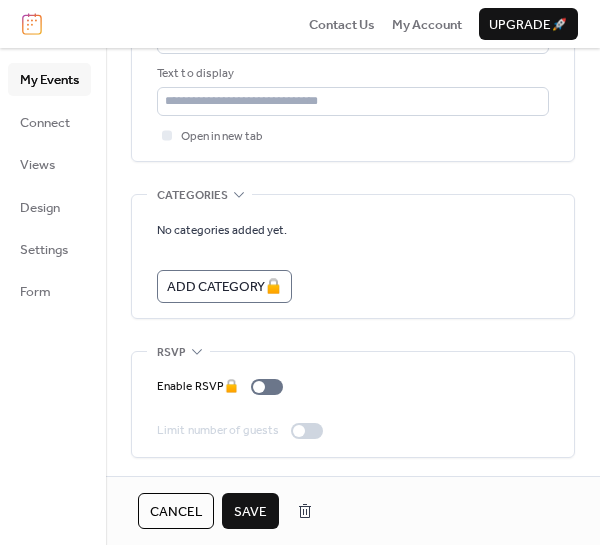 scroll, scrollTop: 1266, scrollLeft: 0, axis: vertical 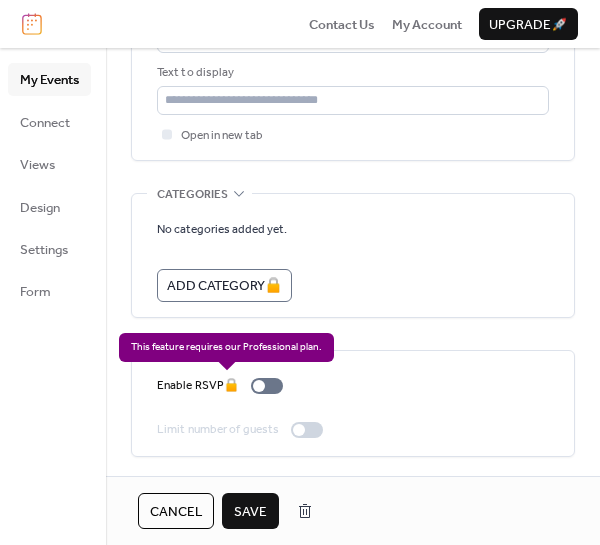 click on "Enable RSVP  🔒" at bounding box center [224, 386] 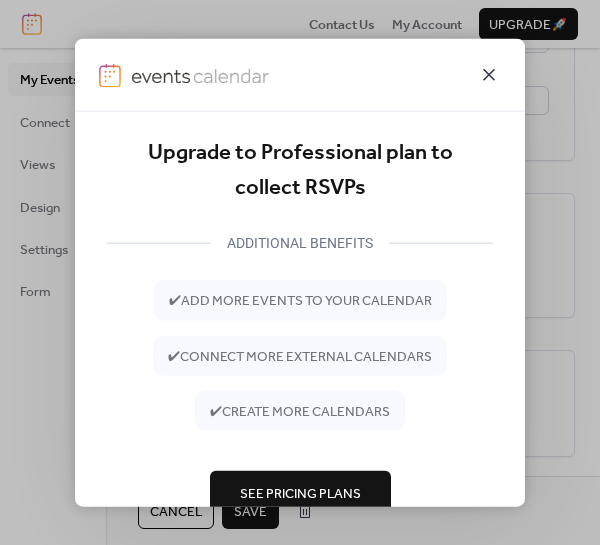 click 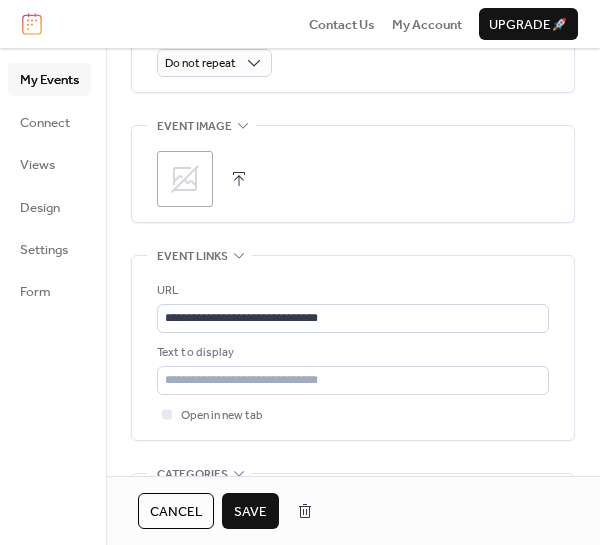 scroll, scrollTop: 985, scrollLeft: 0, axis: vertical 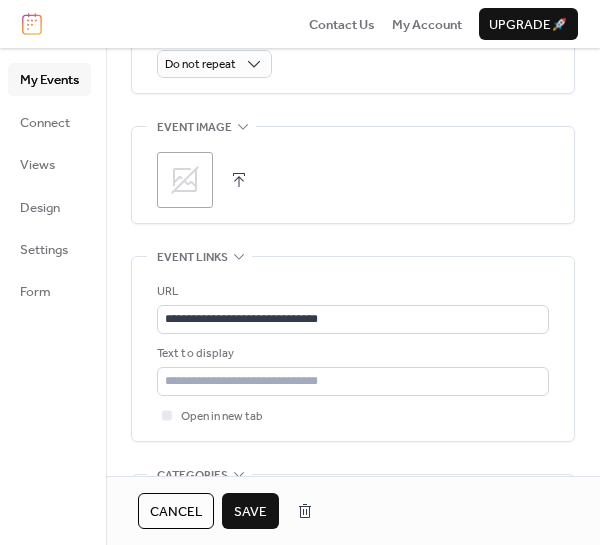 click 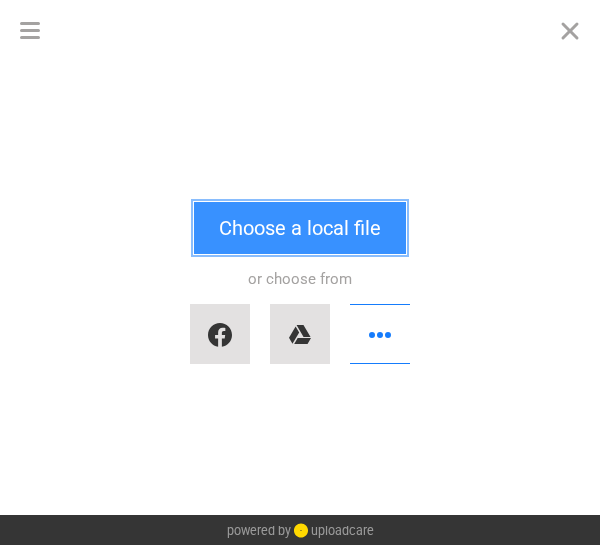 click on "Choose a local file" at bounding box center (300, 228) 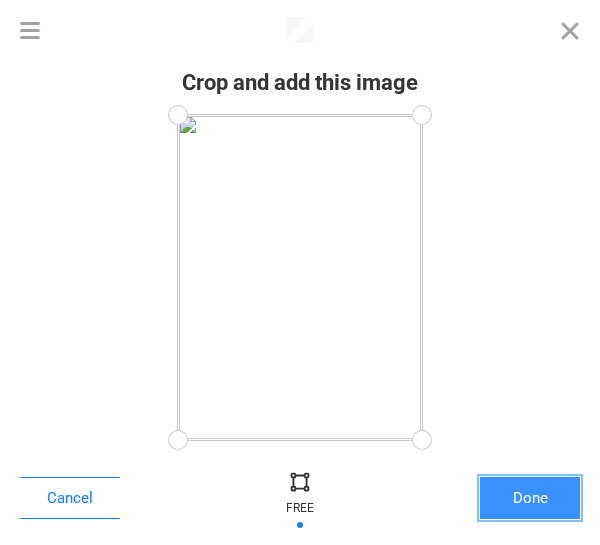click on "Done" at bounding box center [530, 498] 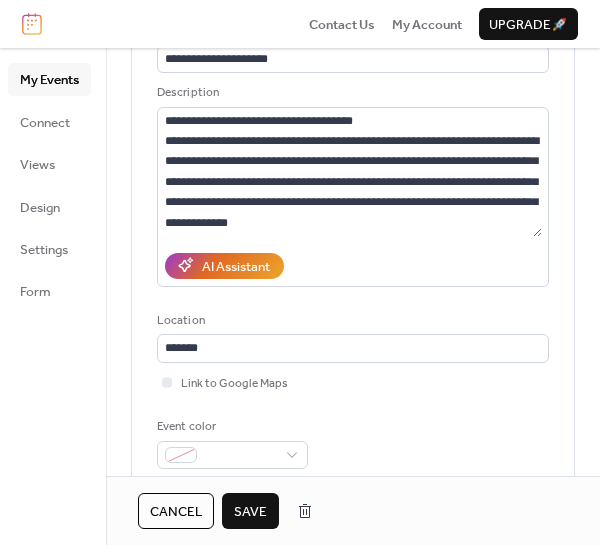 scroll, scrollTop: 0, scrollLeft: 0, axis: both 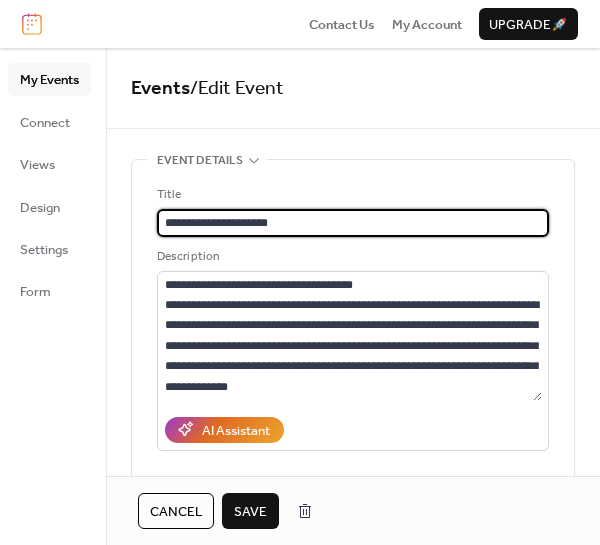 click on "**********" at bounding box center (349, 223) 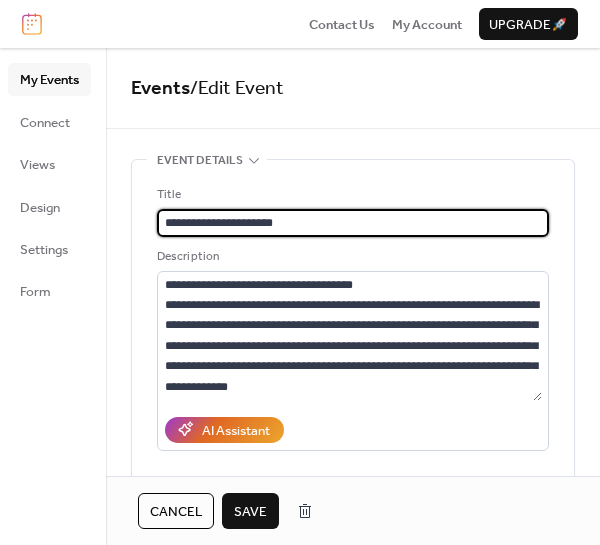 type on "**********" 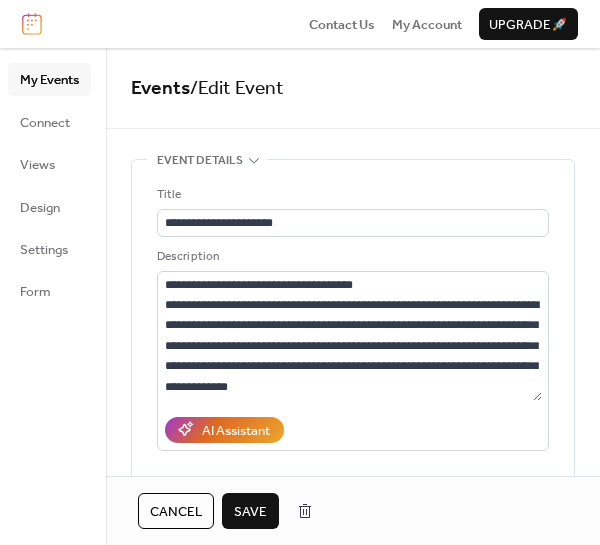 click on "Save" at bounding box center [250, 512] 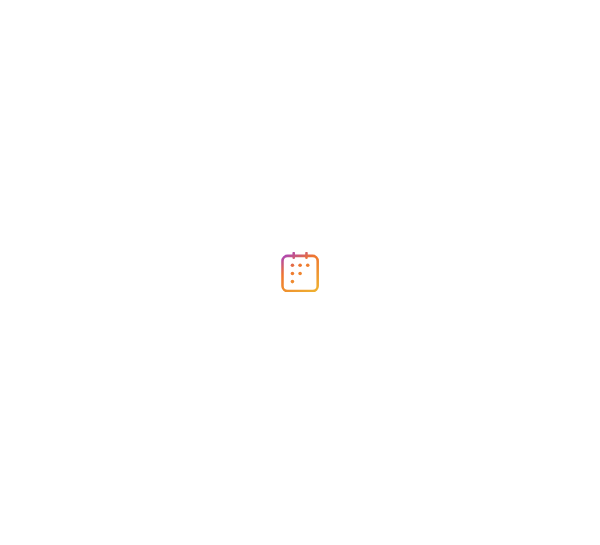 scroll, scrollTop: 0, scrollLeft: 0, axis: both 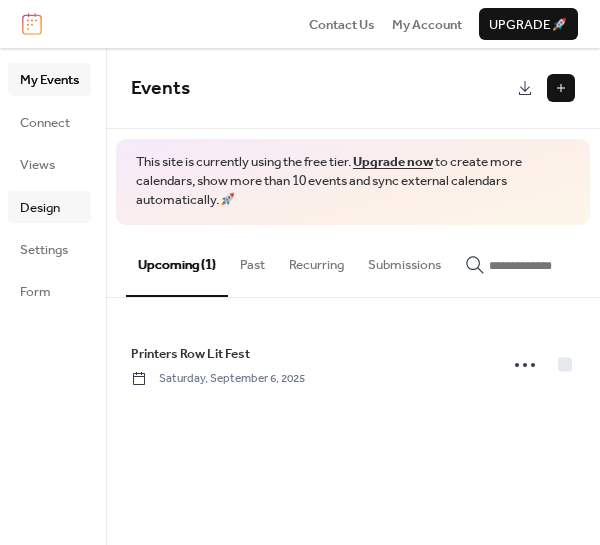 click on "Design" at bounding box center (40, 208) 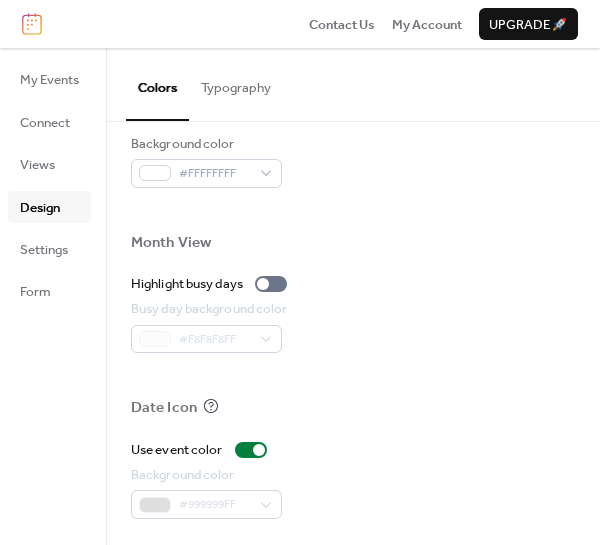 scroll, scrollTop: 1108, scrollLeft: 0, axis: vertical 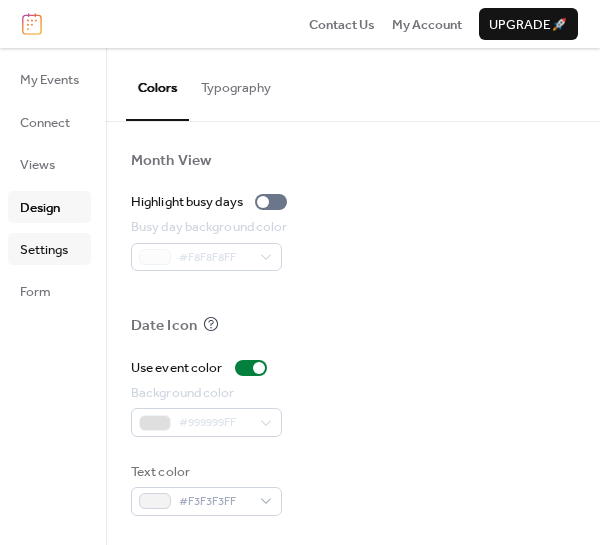 click on "Settings" at bounding box center [44, 250] 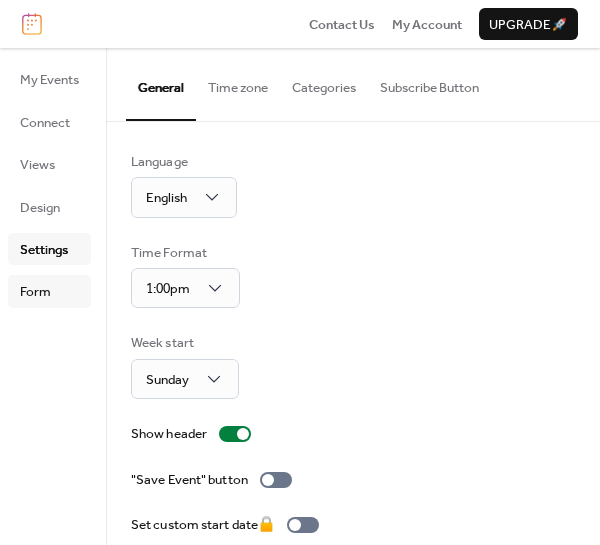 click on "Form" at bounding box center [35, 292] 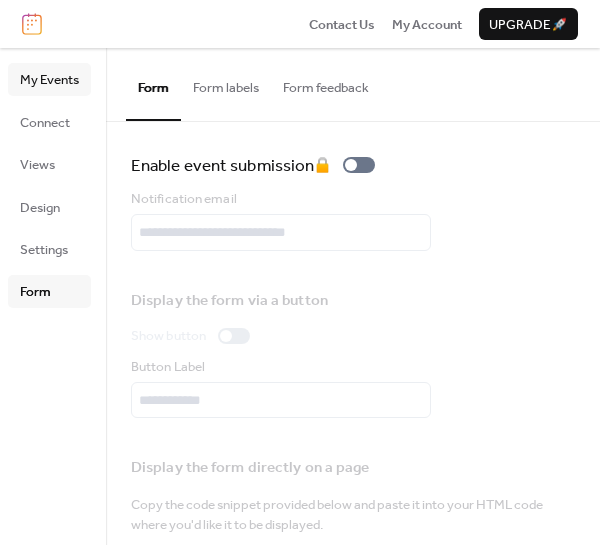 click on "My Events" at bounding box center [49, 80] 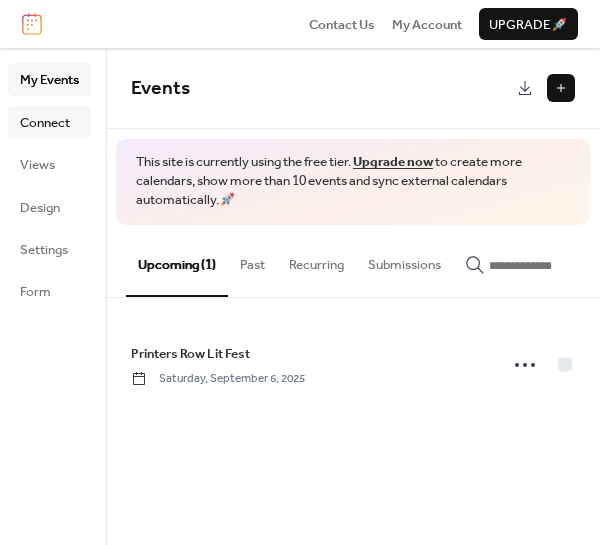 click on "Connect" at bounding box center [45, 123] 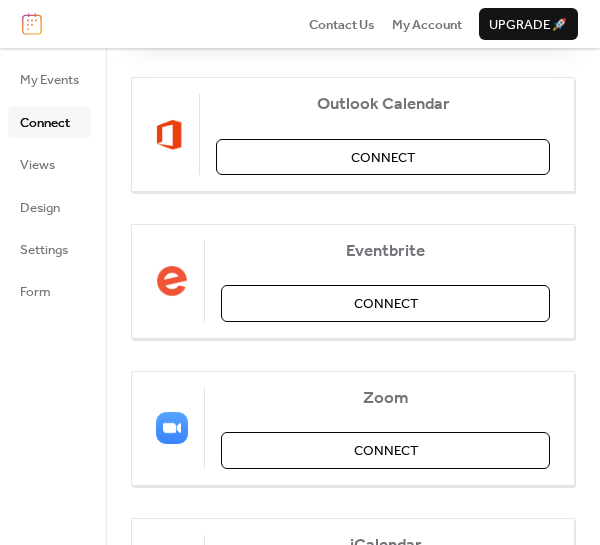 scroll, scrollTop: 390, scrollLeft: 0, axis: vertical 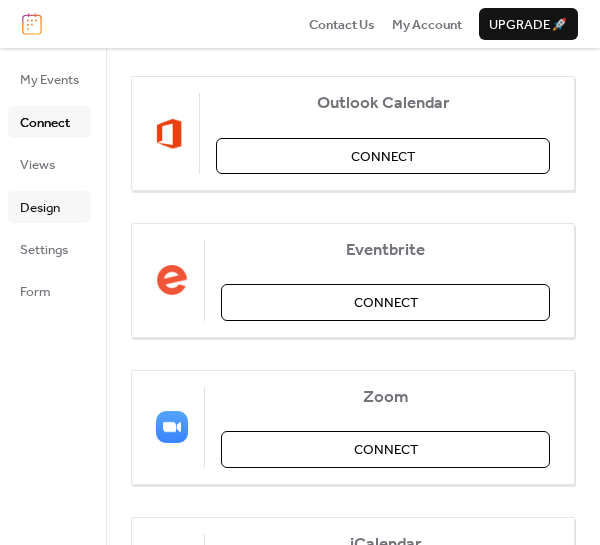 click on "Design" at bounding box center [40, 208] 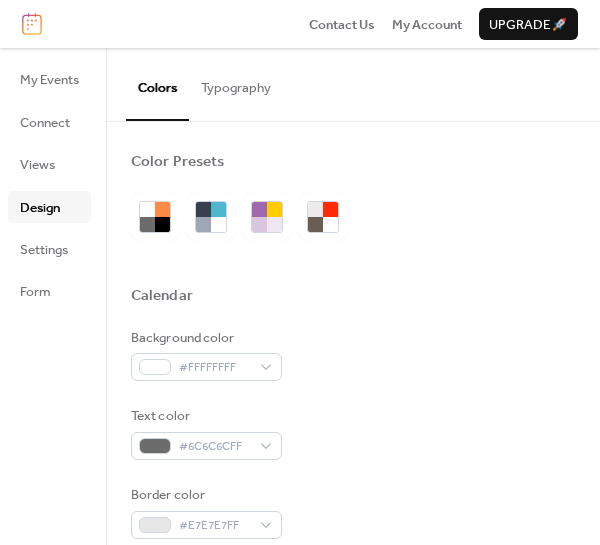 click on "Typography" at bounding box center [236, 83] 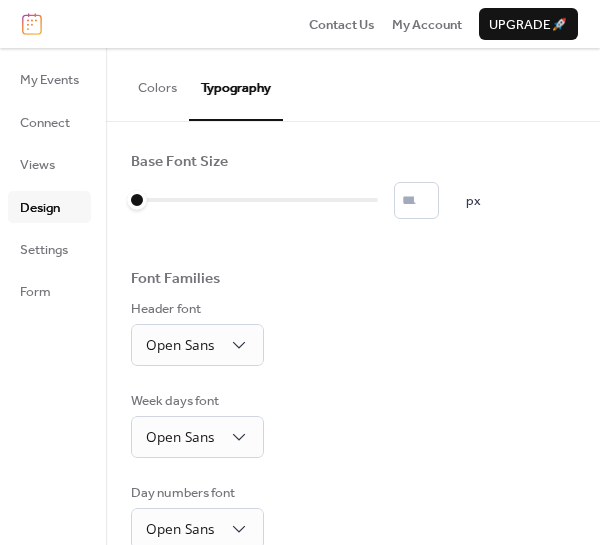 click on "Colors" at bounding box center (157, 83) 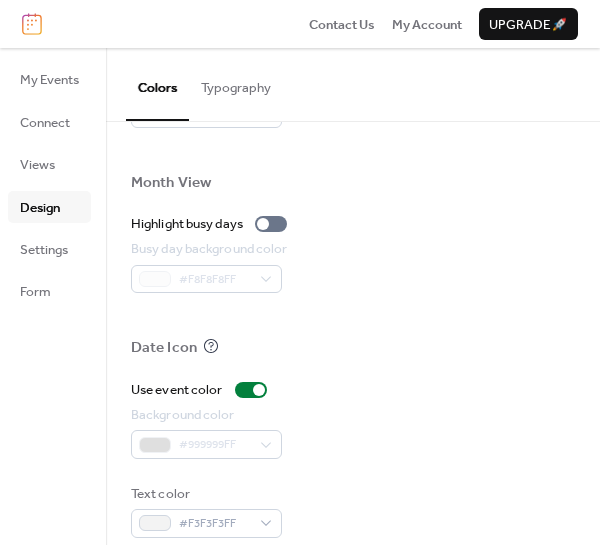 scroll, scrollTop: 1108, scrollLeft: 0, axis: vertical 